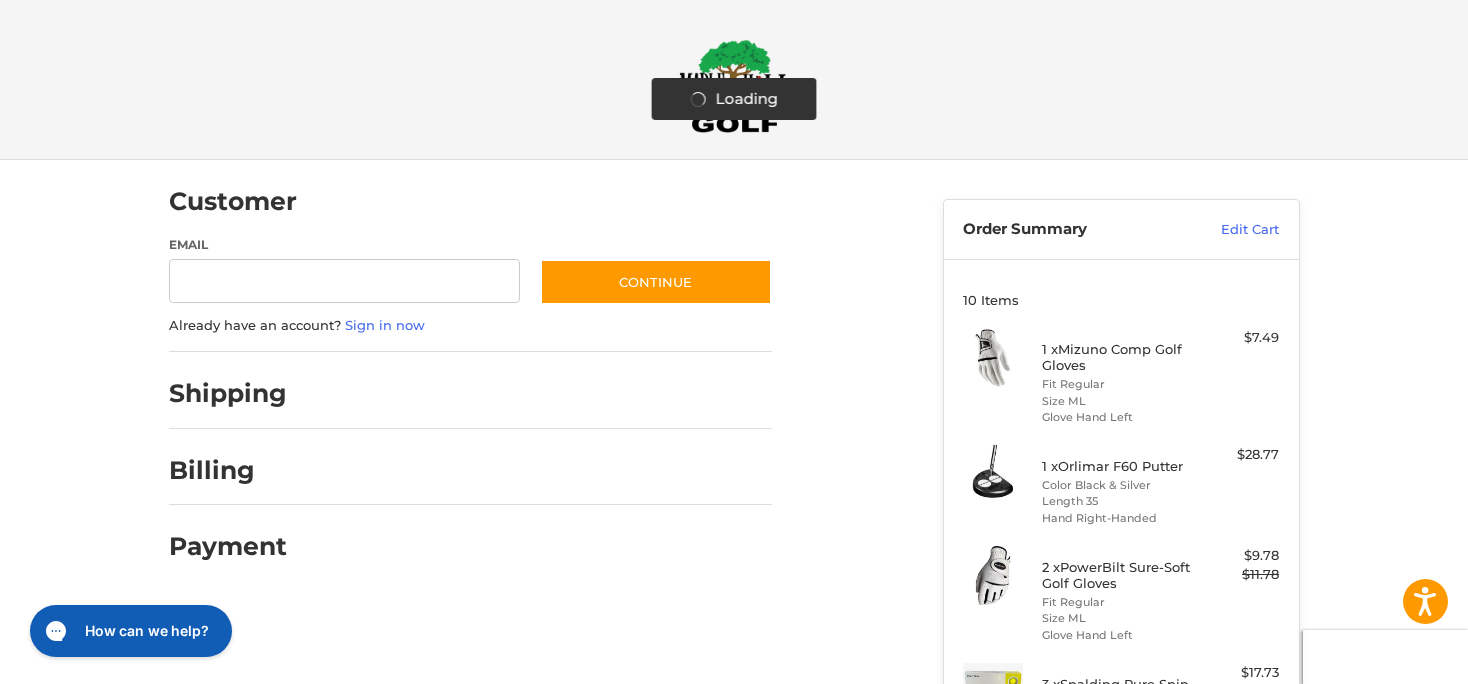 scroll, scrollTop: 0, scrollLeft: 0, axis: both 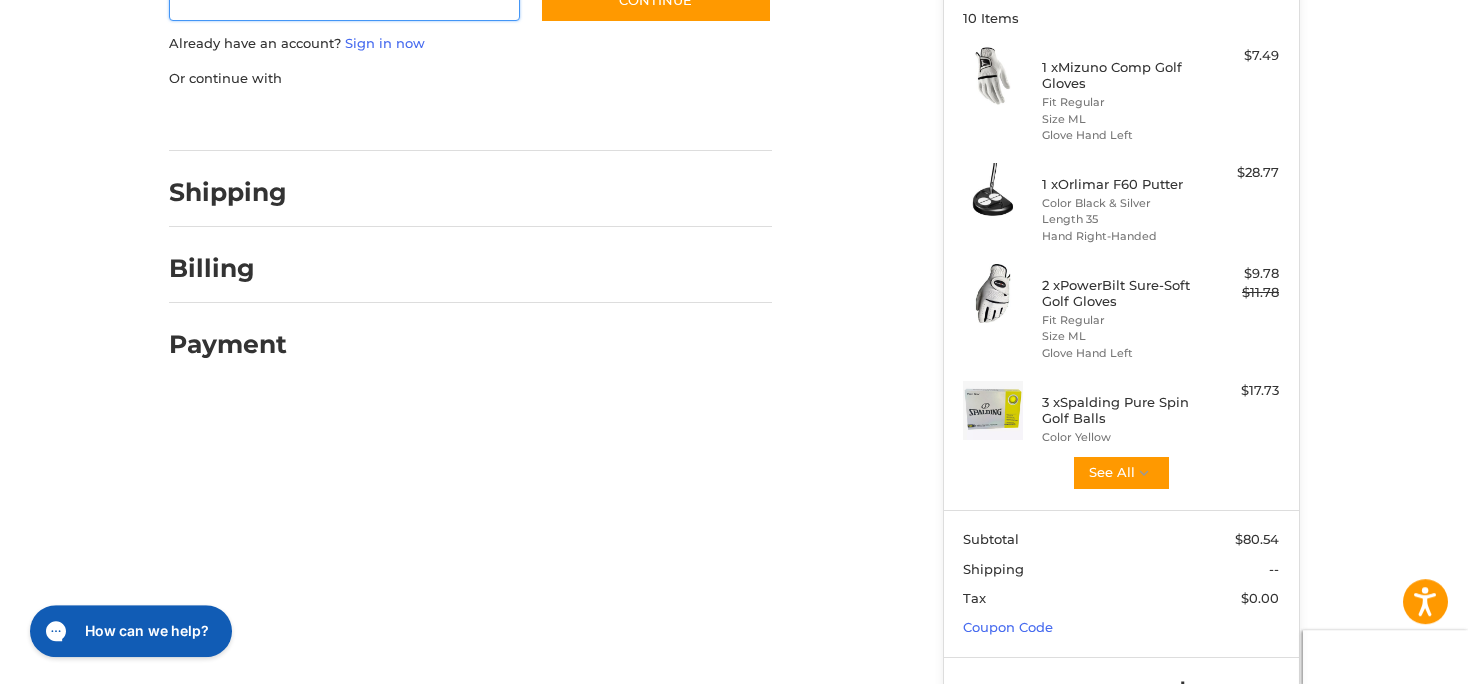 drag, startPoint x: 1116, startPoint y: 26, endPoint x: 1118, endPoint y: 38, distance: 12.165525 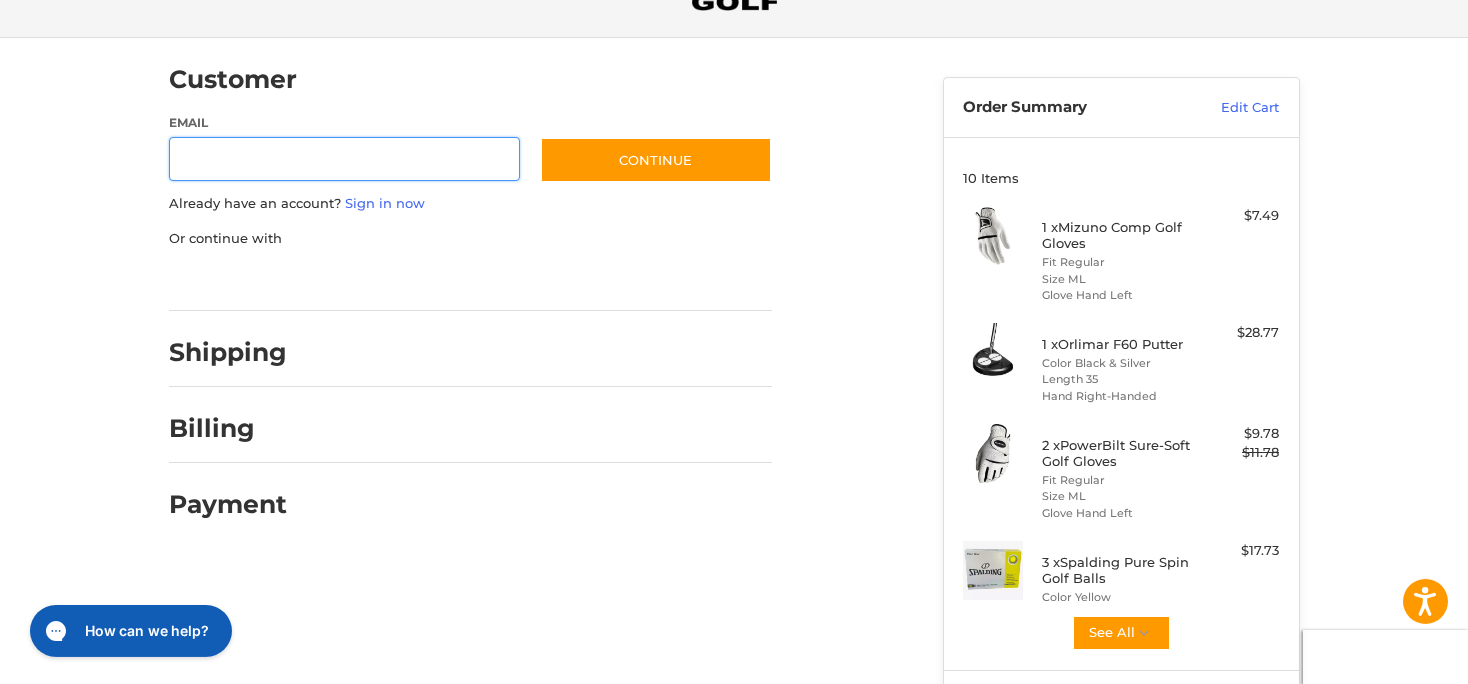 scroll, scrollTop: 111, scrollLeft: 0, axis: vertical 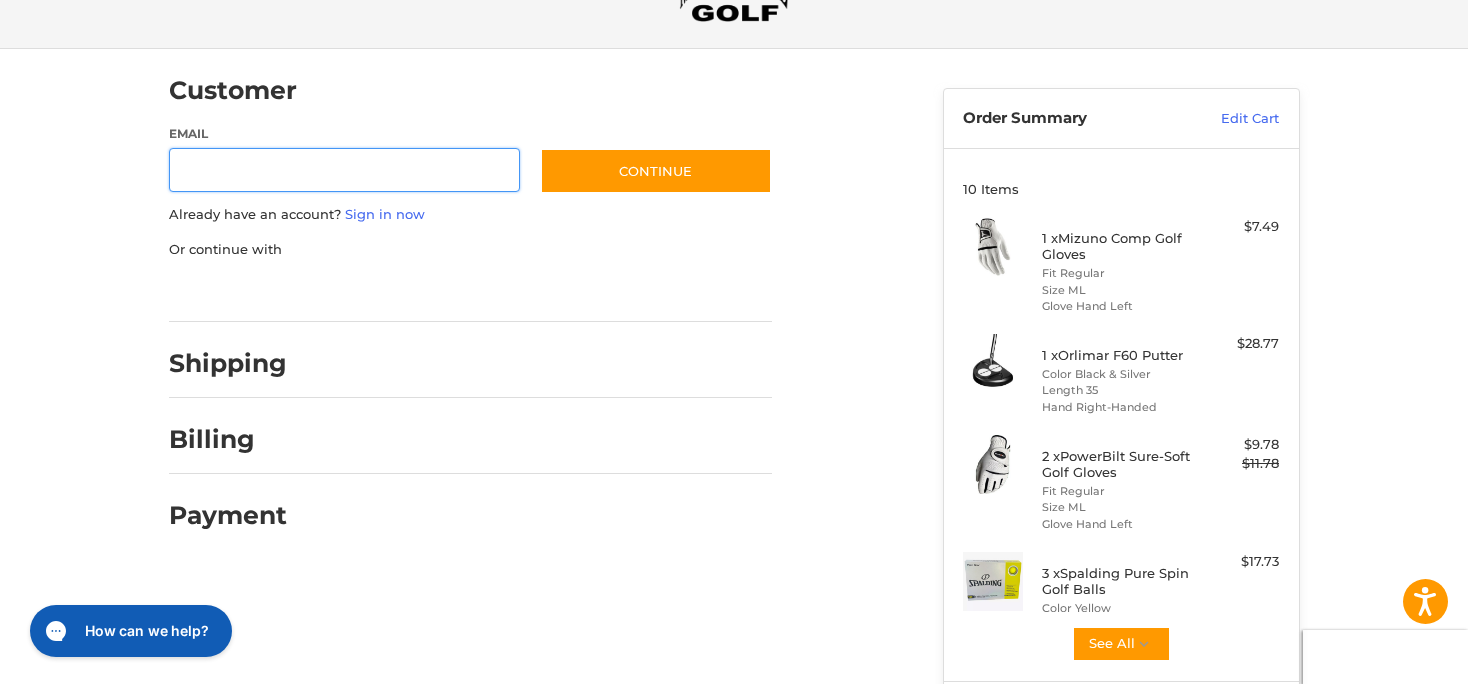 click on "Email" at bounding box center [345, 170] 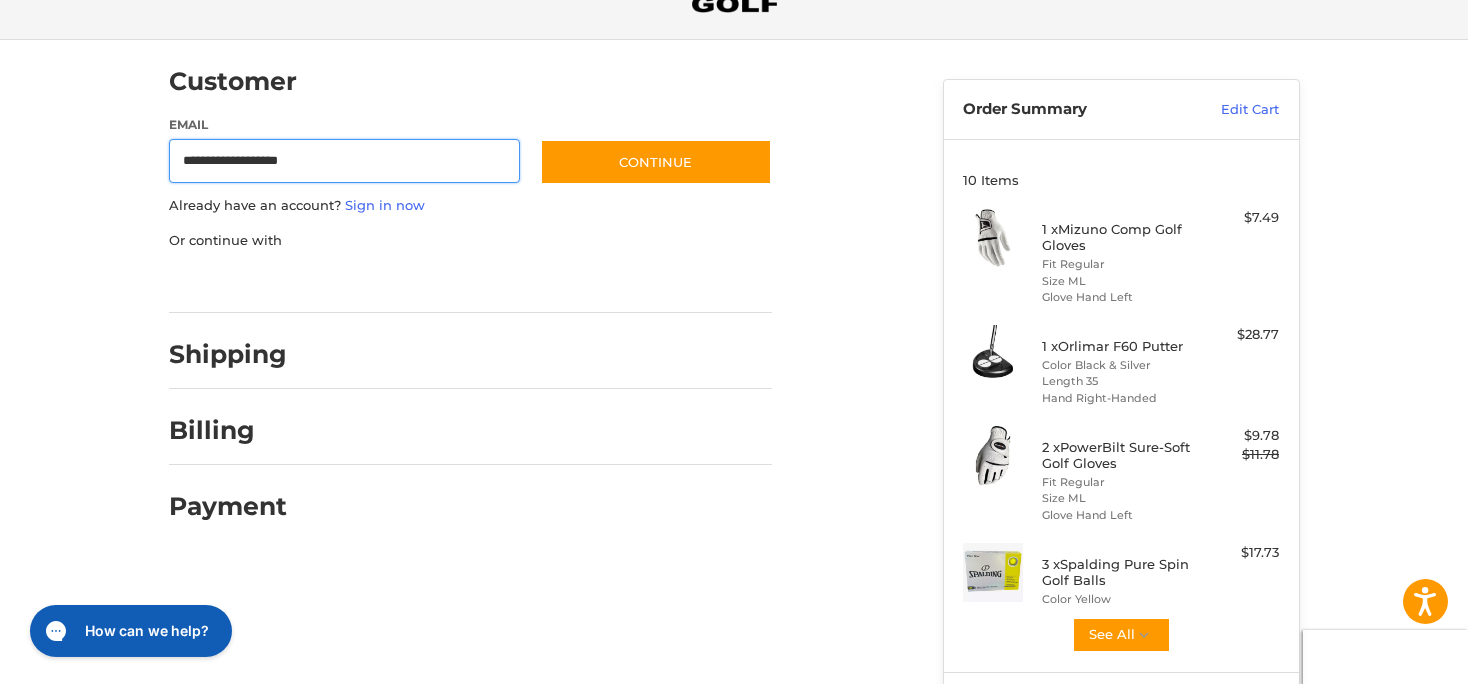 scroll, scrollTop: 111, scrollLeft: 0, axis: vertical 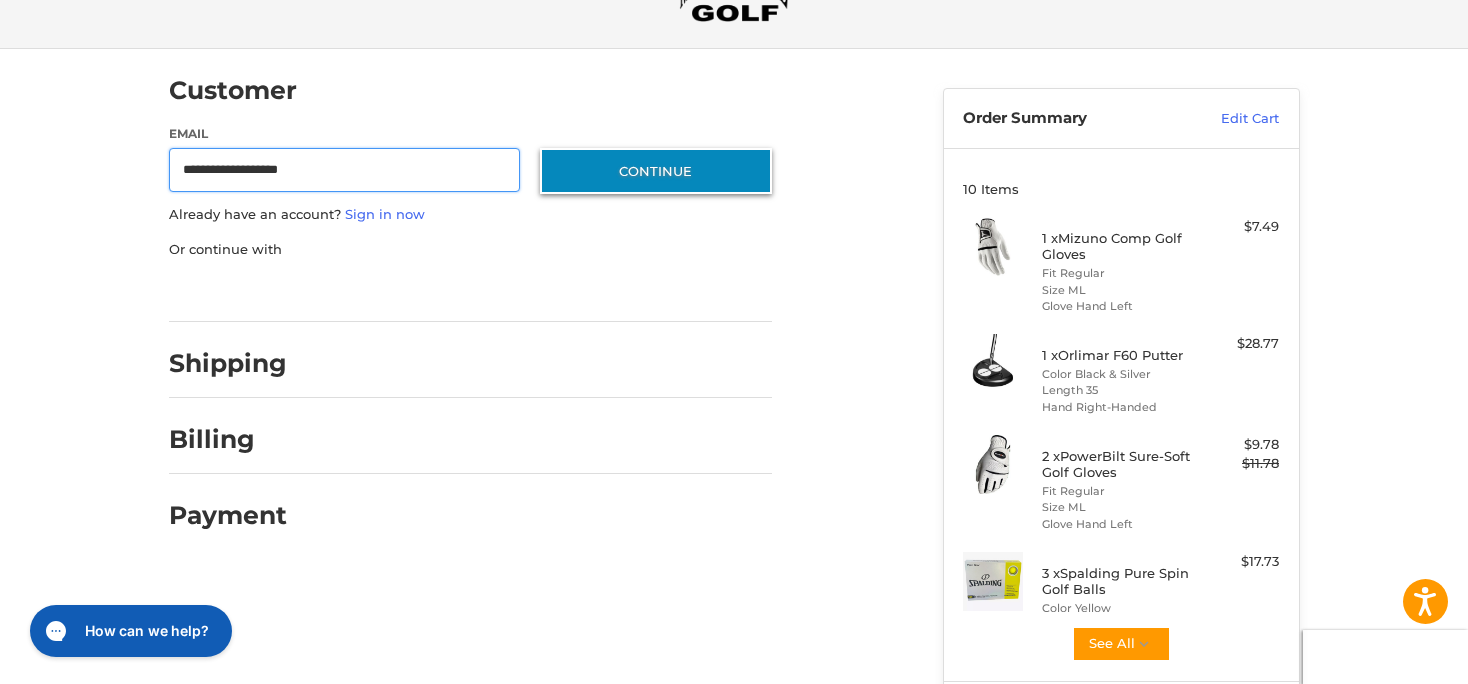 type on "**********" 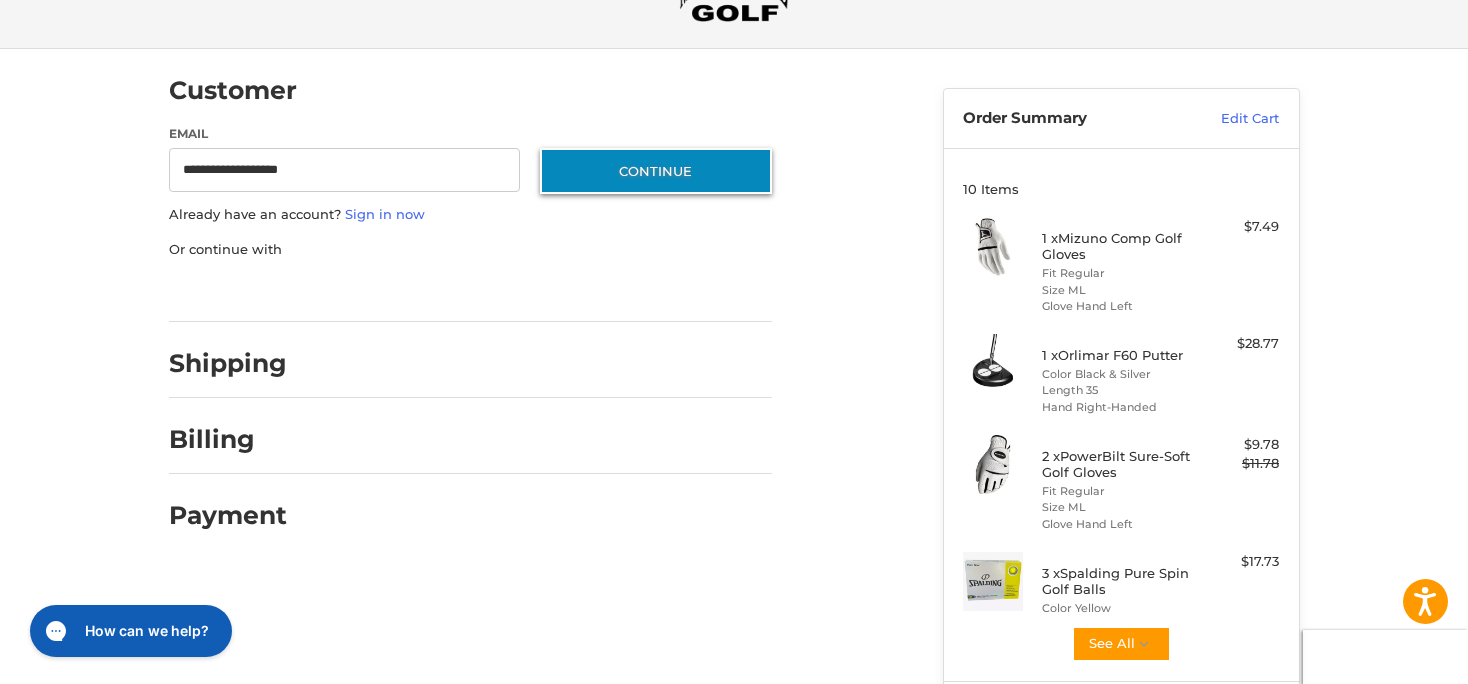 click on "Continue" at bounding box center [656, 171] 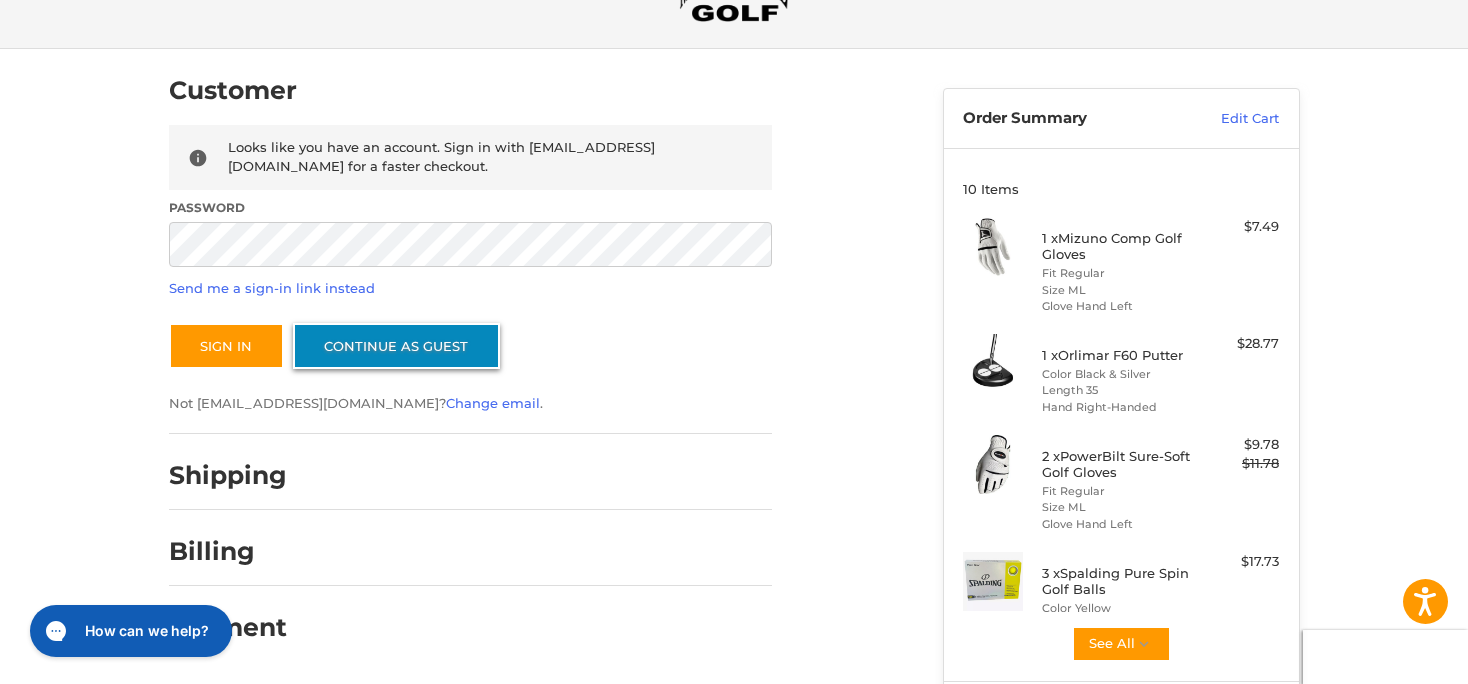 click on "Continue as guest" at bounding box center [396, 346] 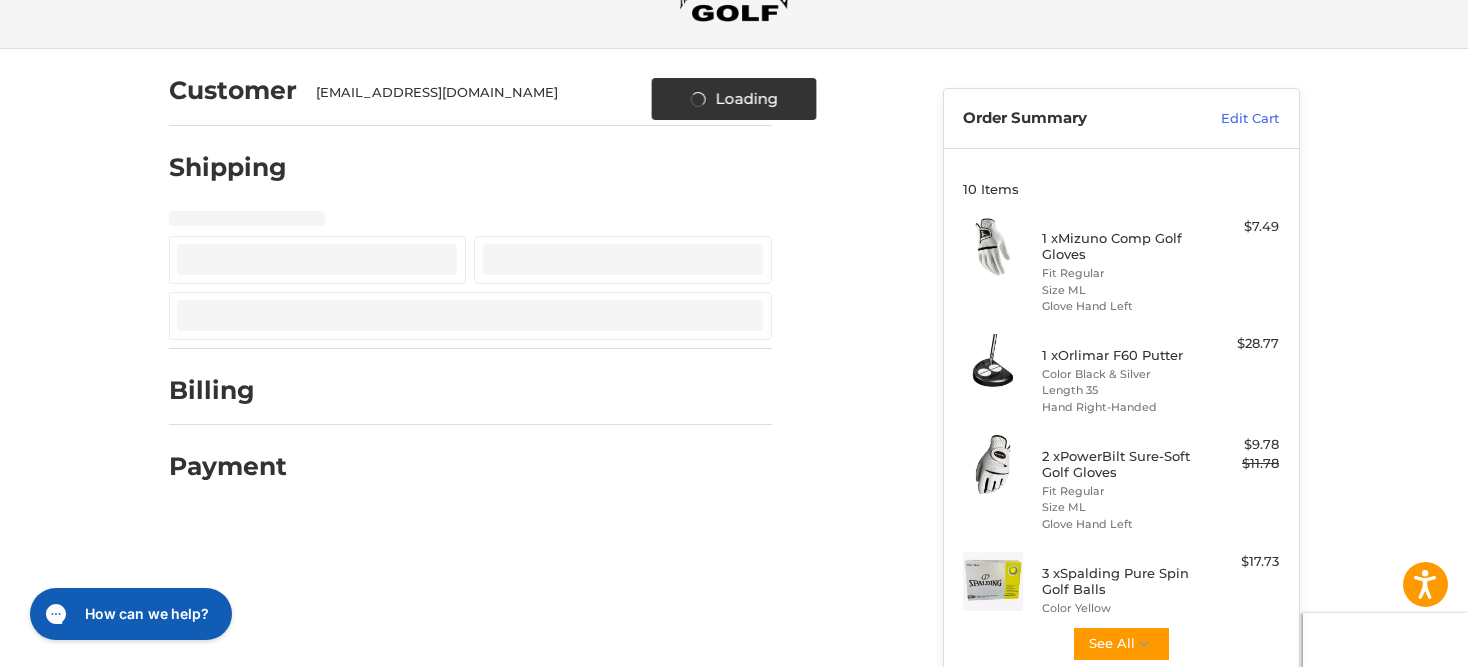 select on "**" 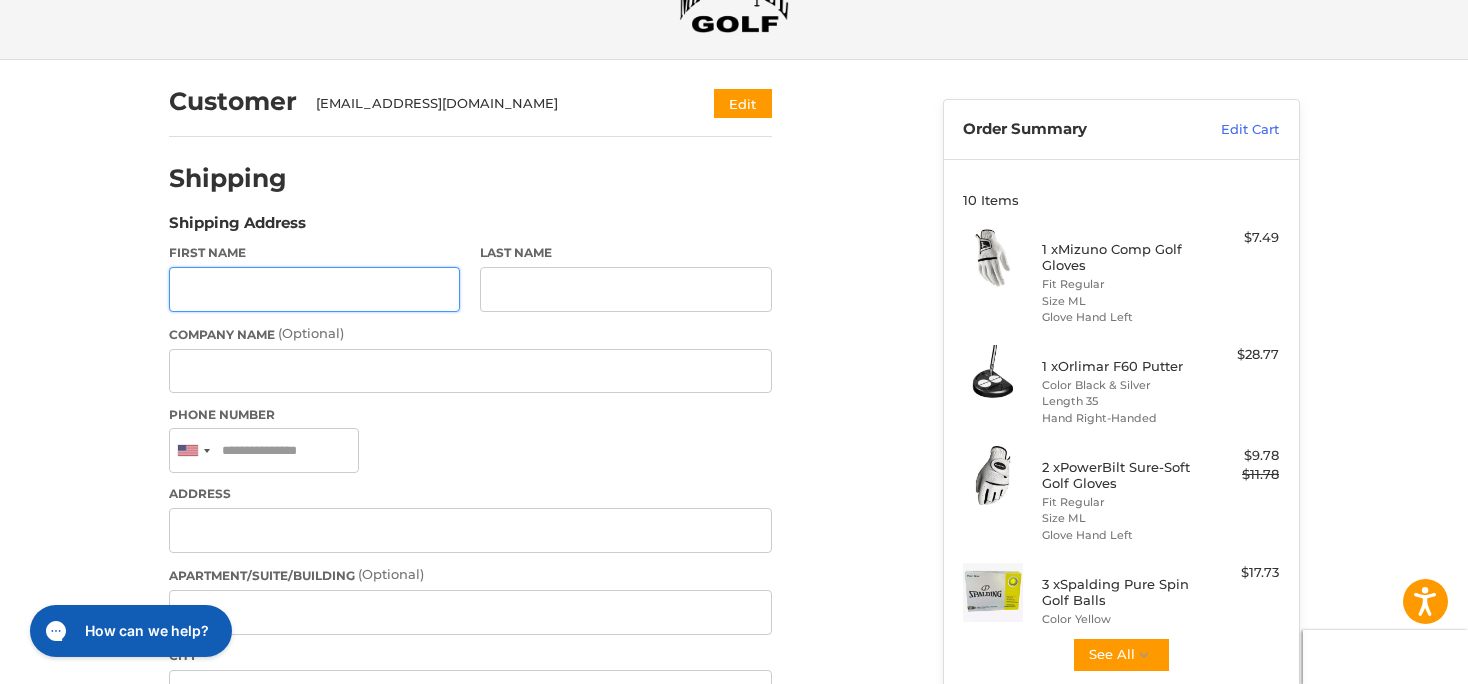 scroll, scrollTop: 99, scrollLeft: 0, axis: vertical 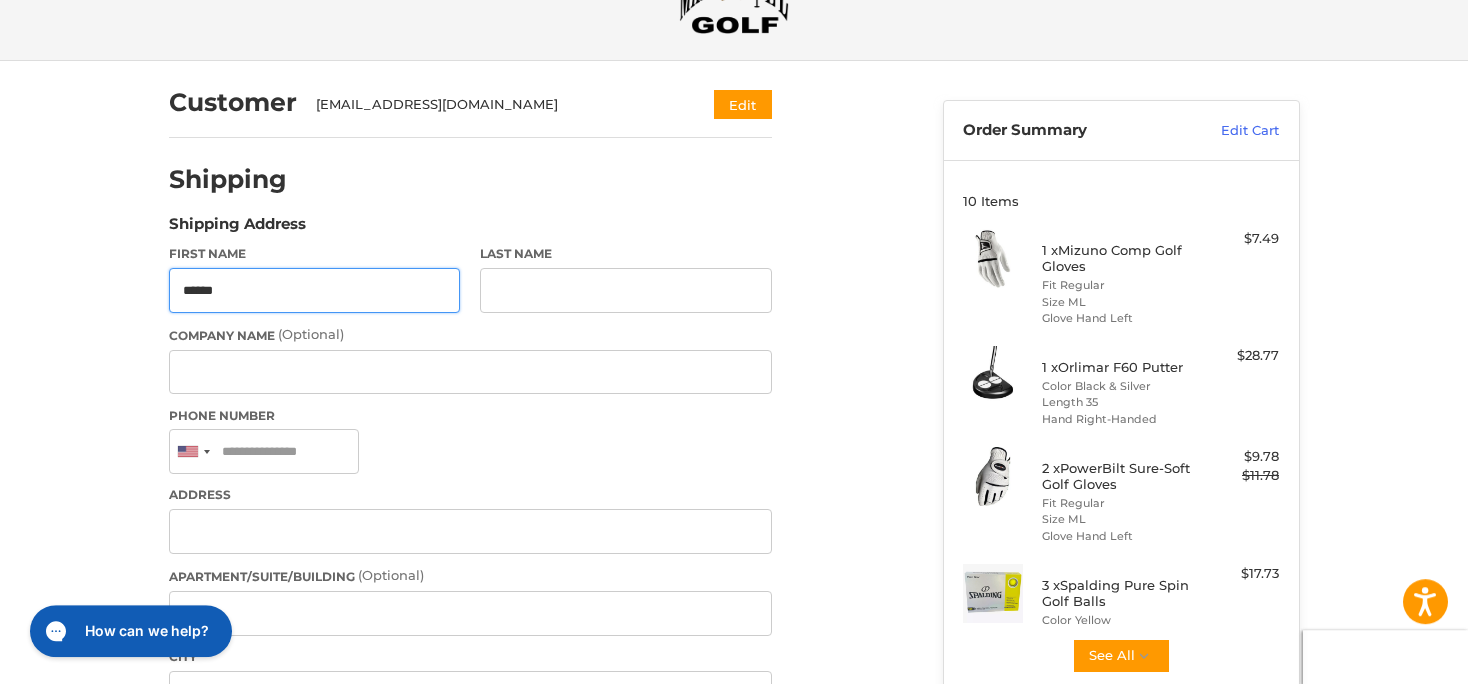 type on "******" 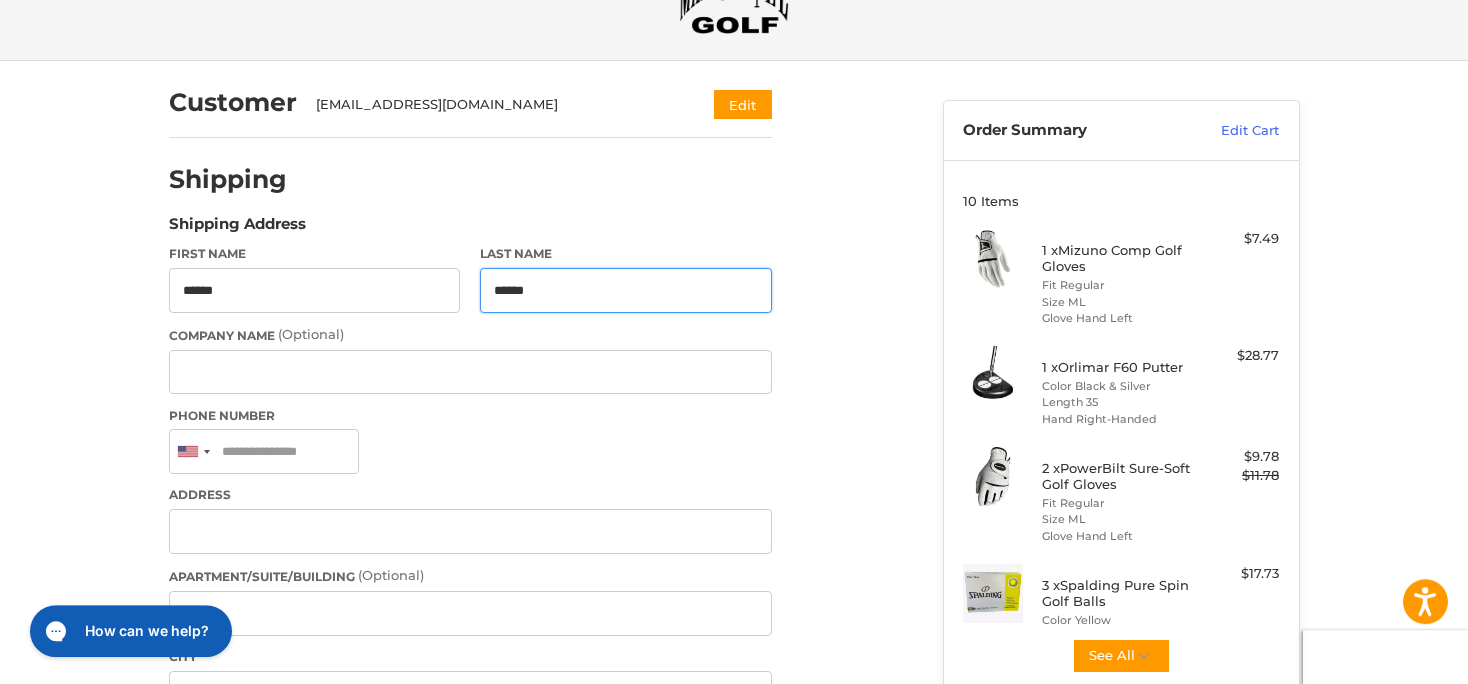 type on "******" 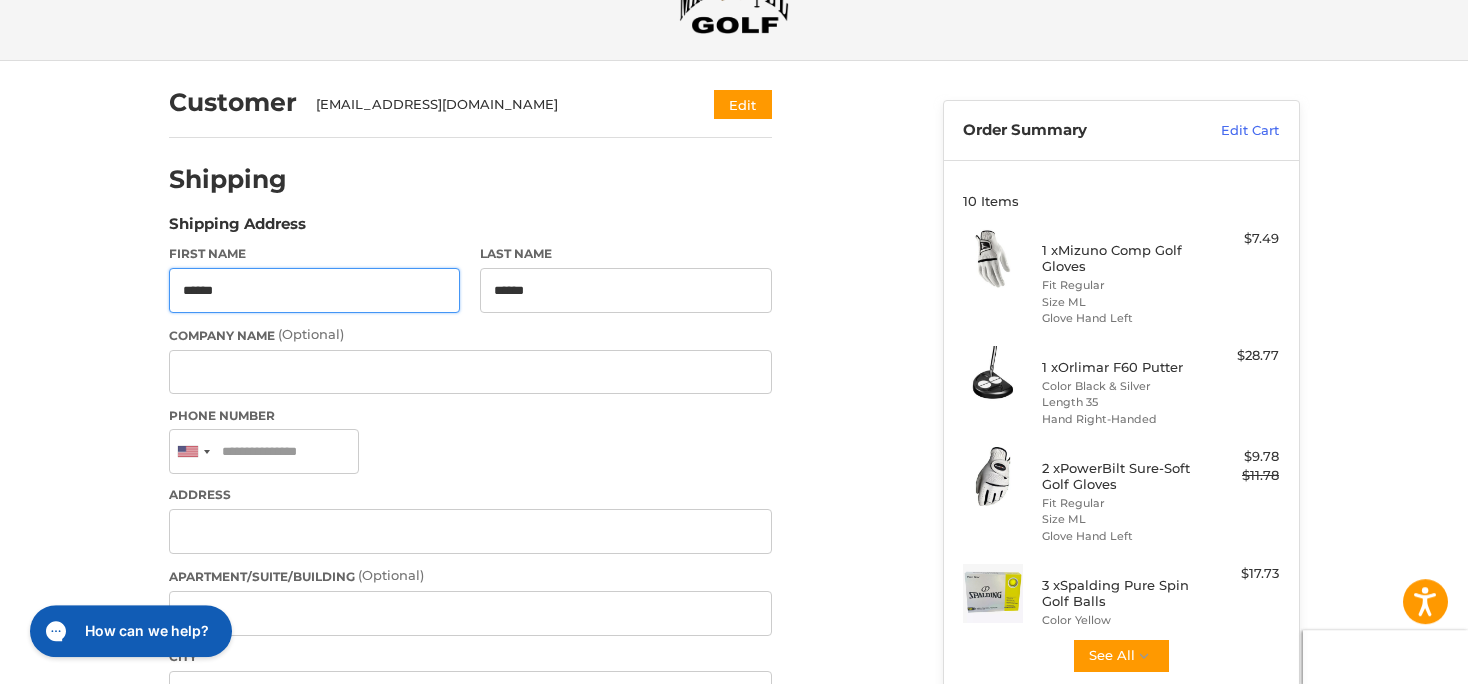 type on "*" 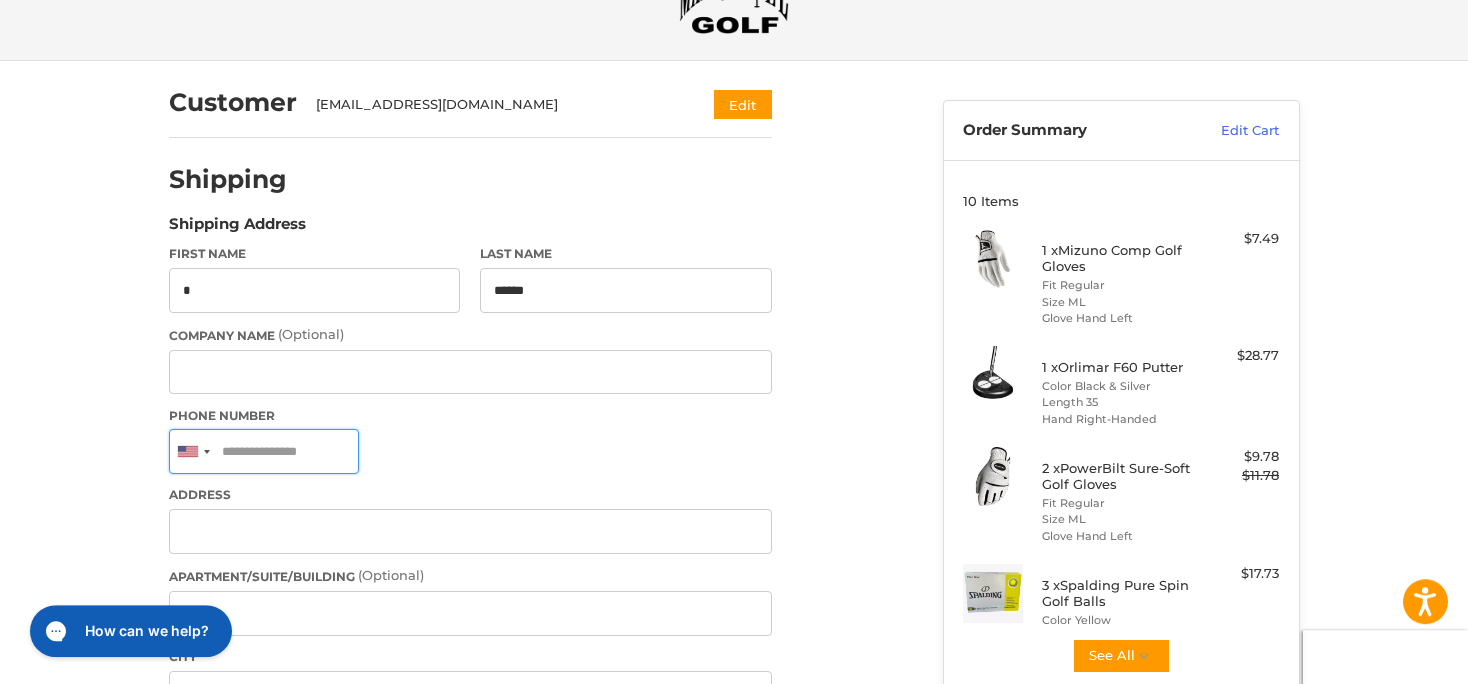 type on "**********" 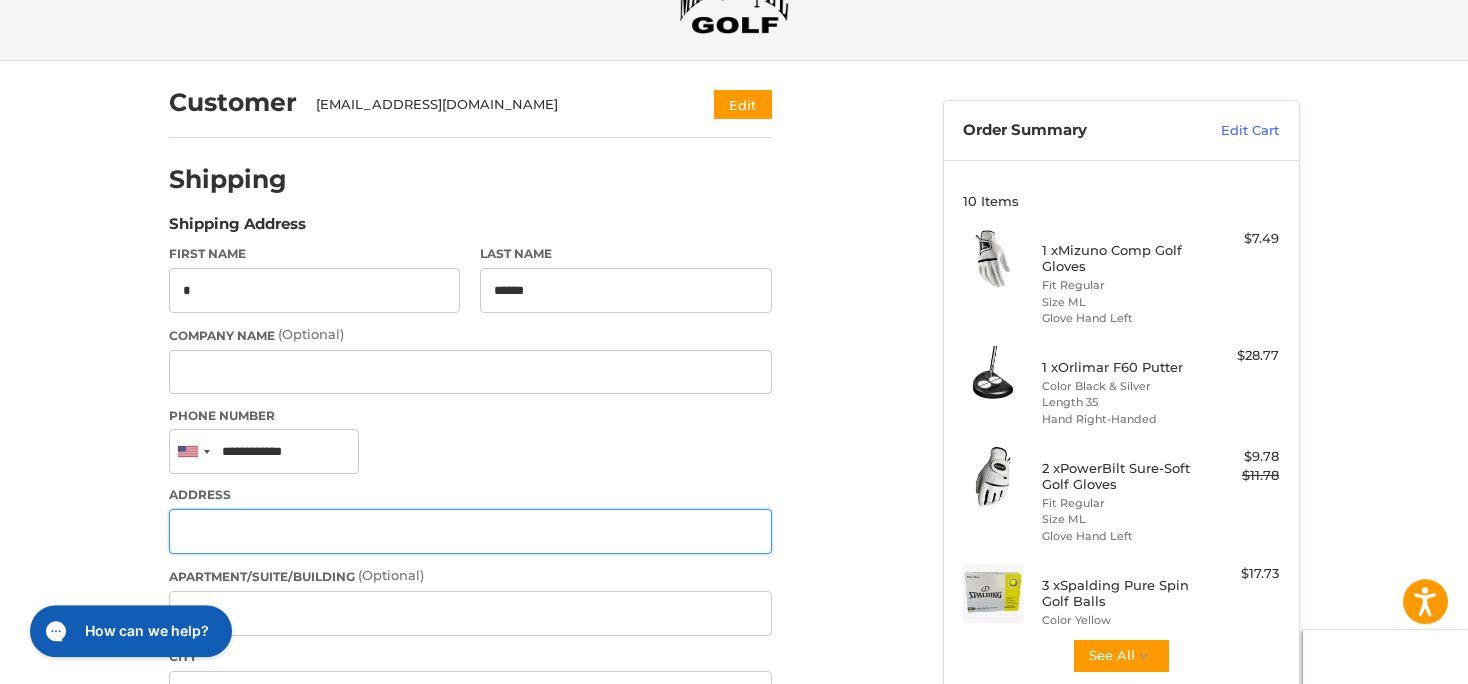 type on "**********" 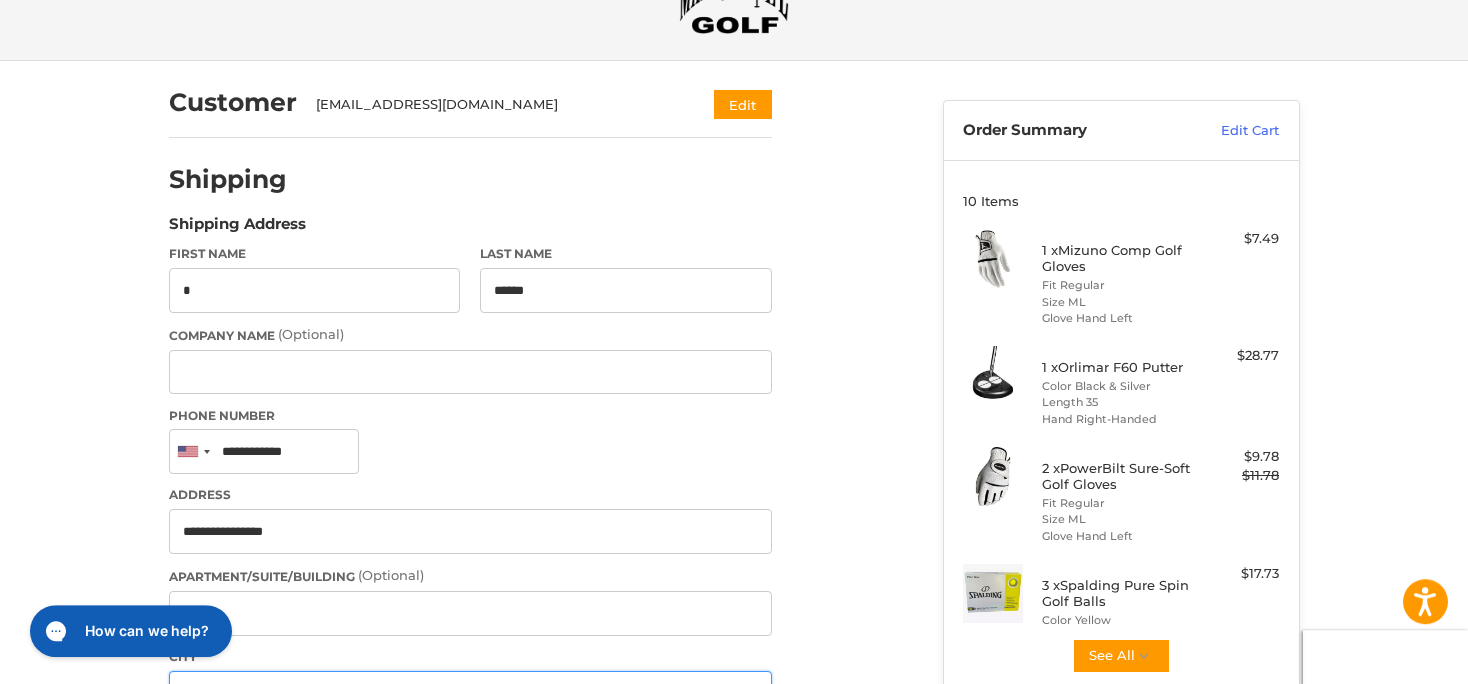 type on "**********" 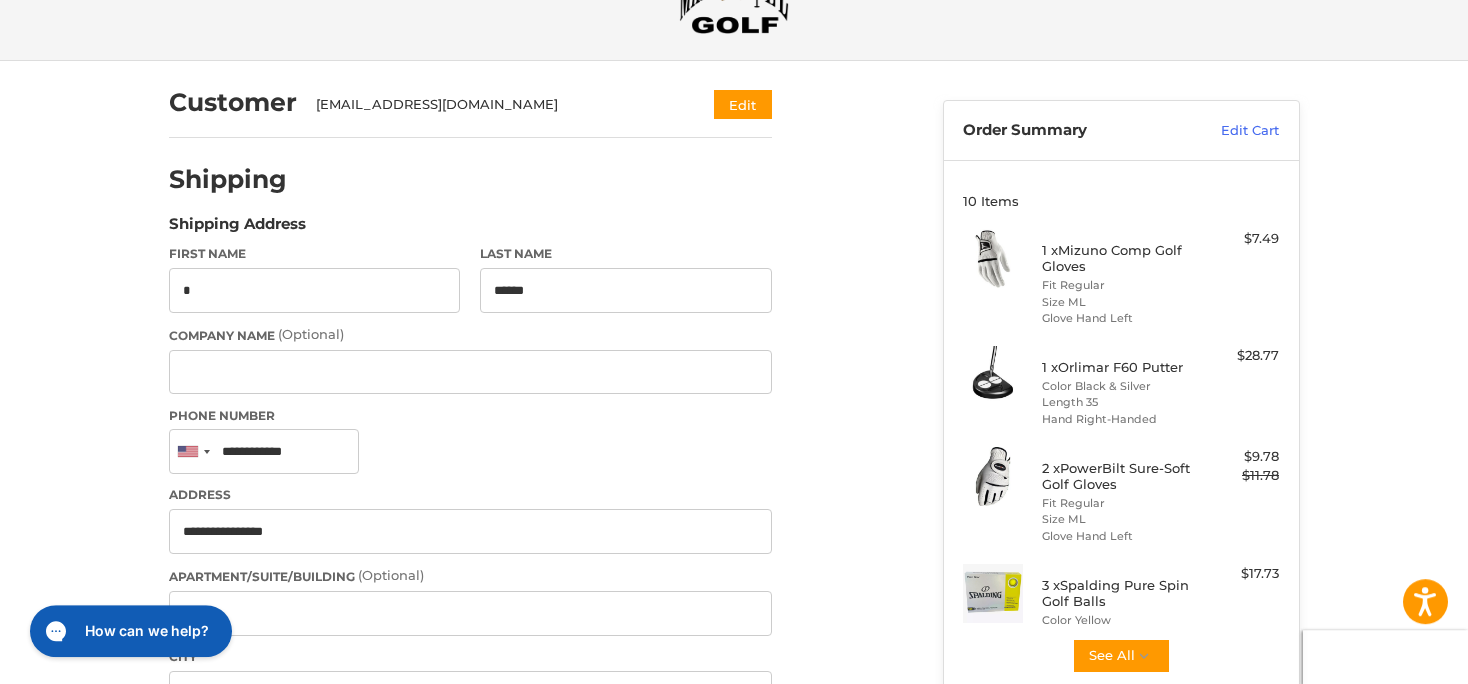 select on "**" 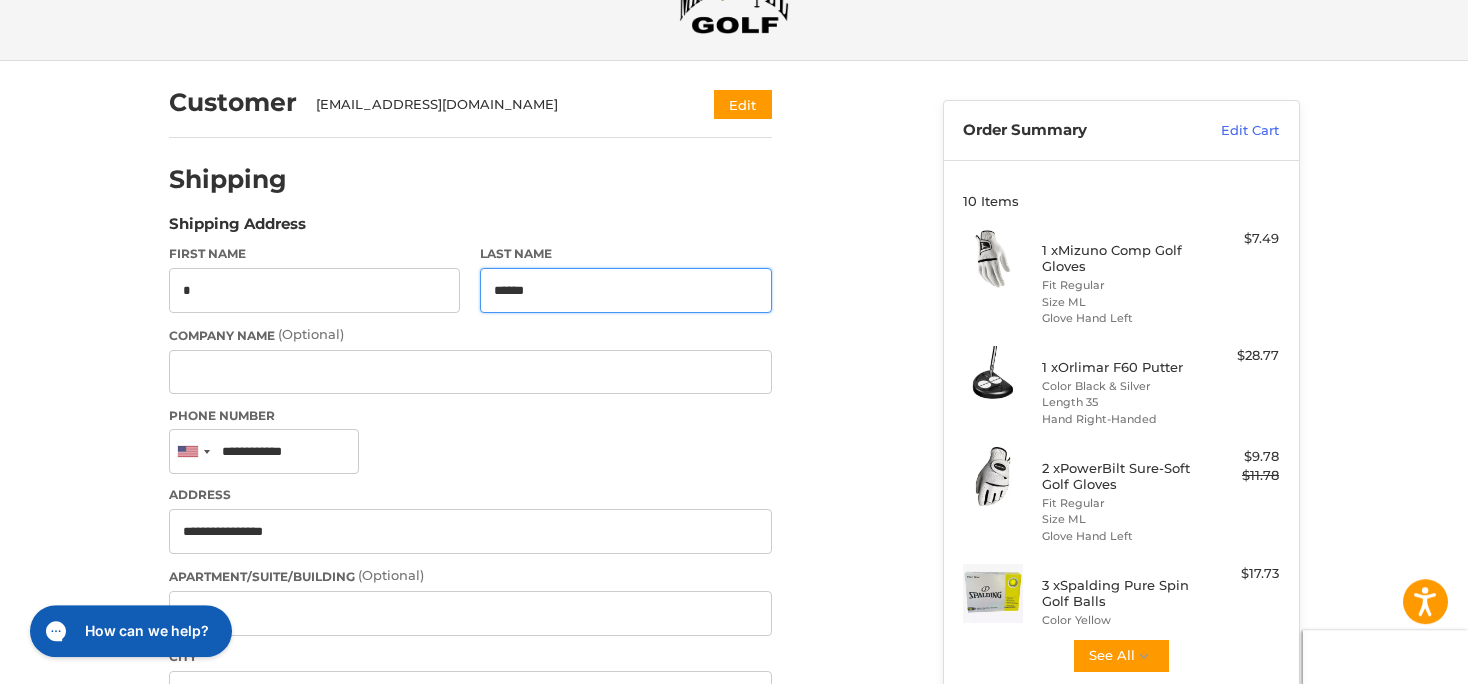 type on "**********" 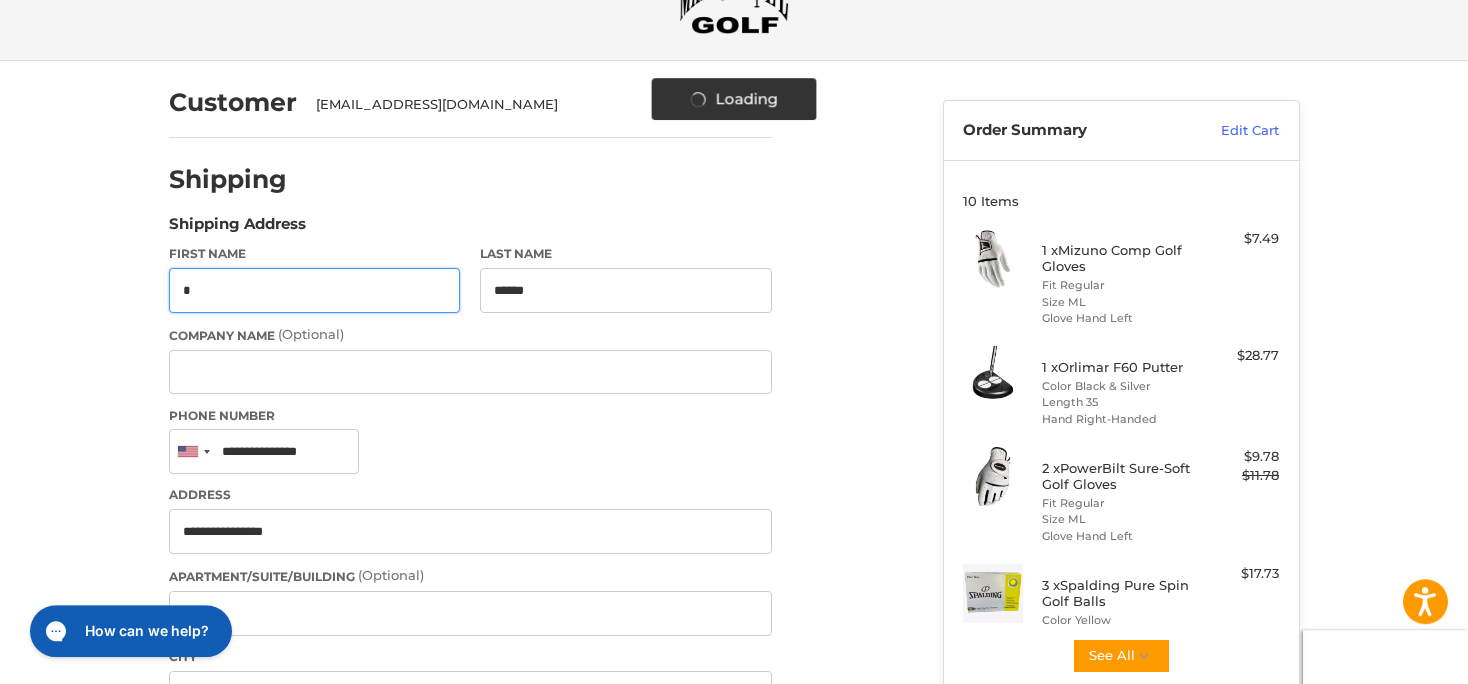 click on "*" at bounding box center (315, 290) 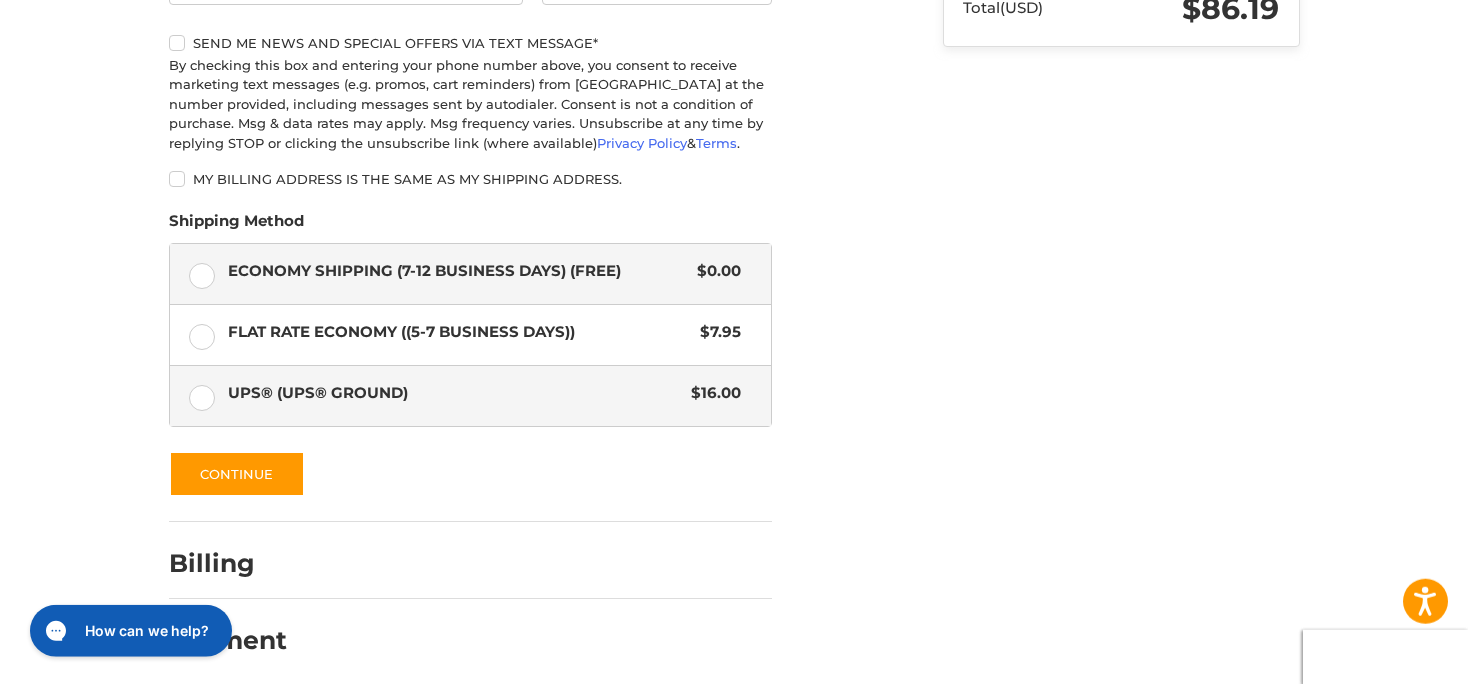 scroll, scrollTop: 979, scrollLeft: 0, axis: vertical 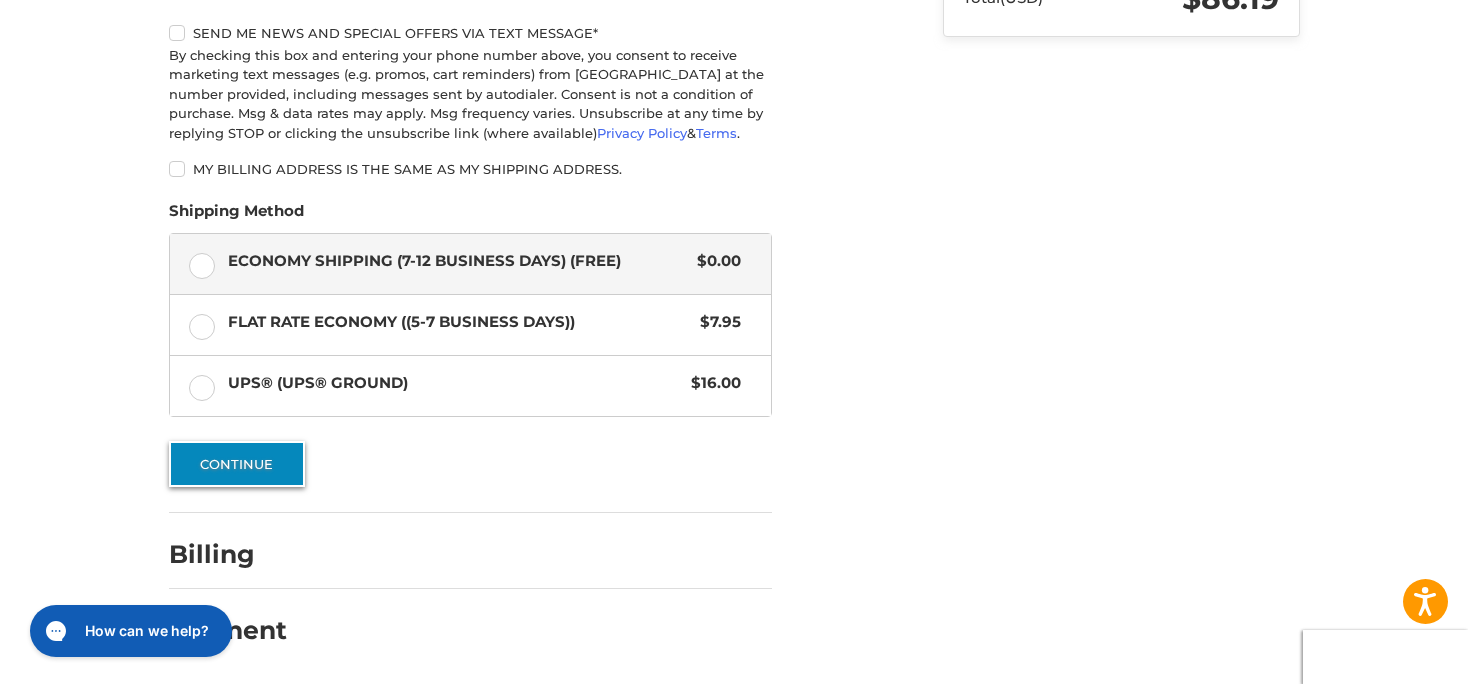 type on "******" 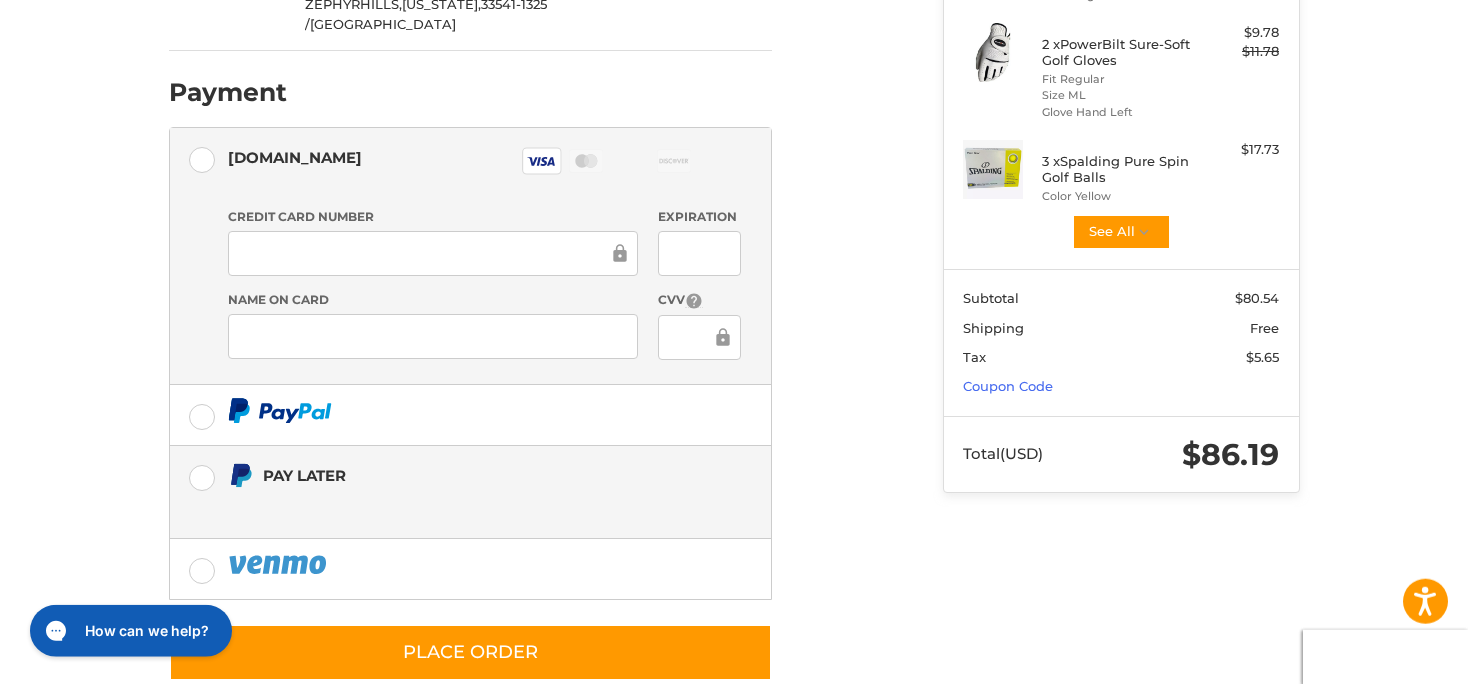 scroll, scrollTop: 524, scrollLeft: 0, axis: vertical 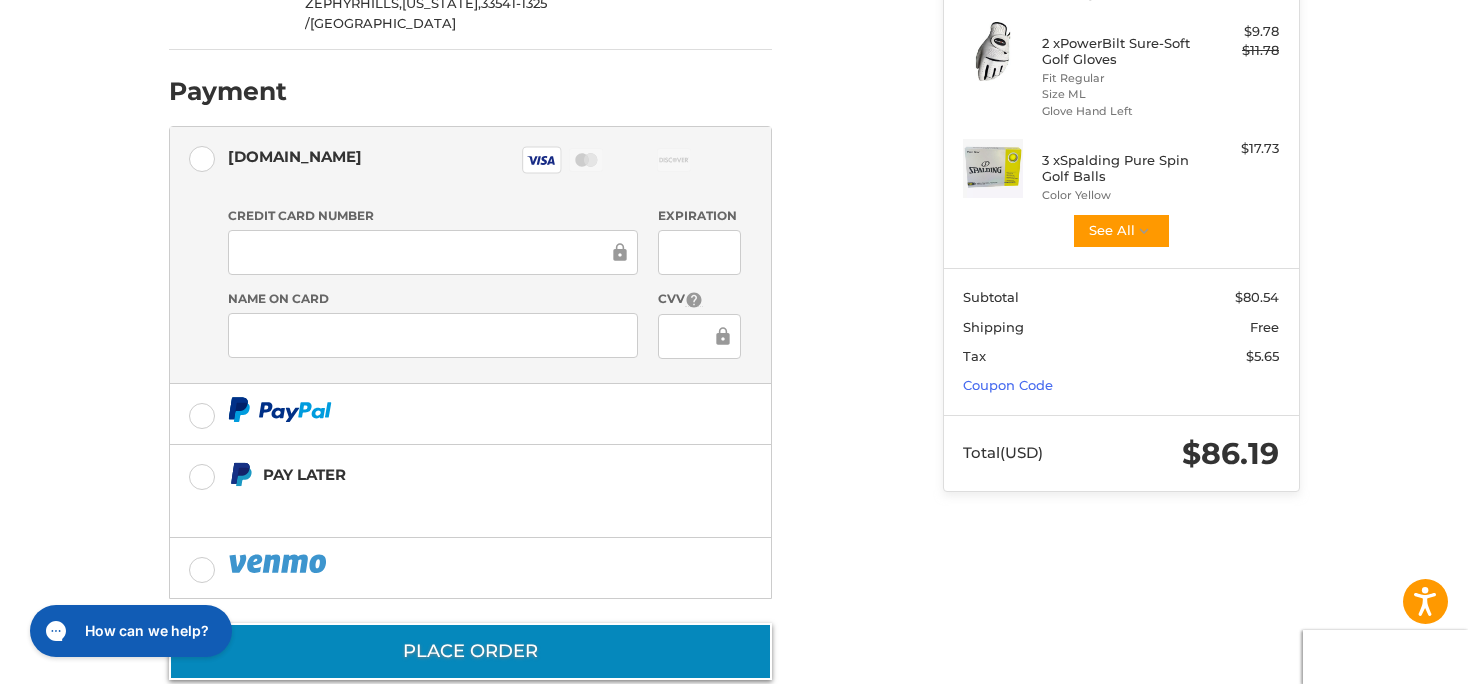 click on "Place Order" at bounding box center [470, 651] 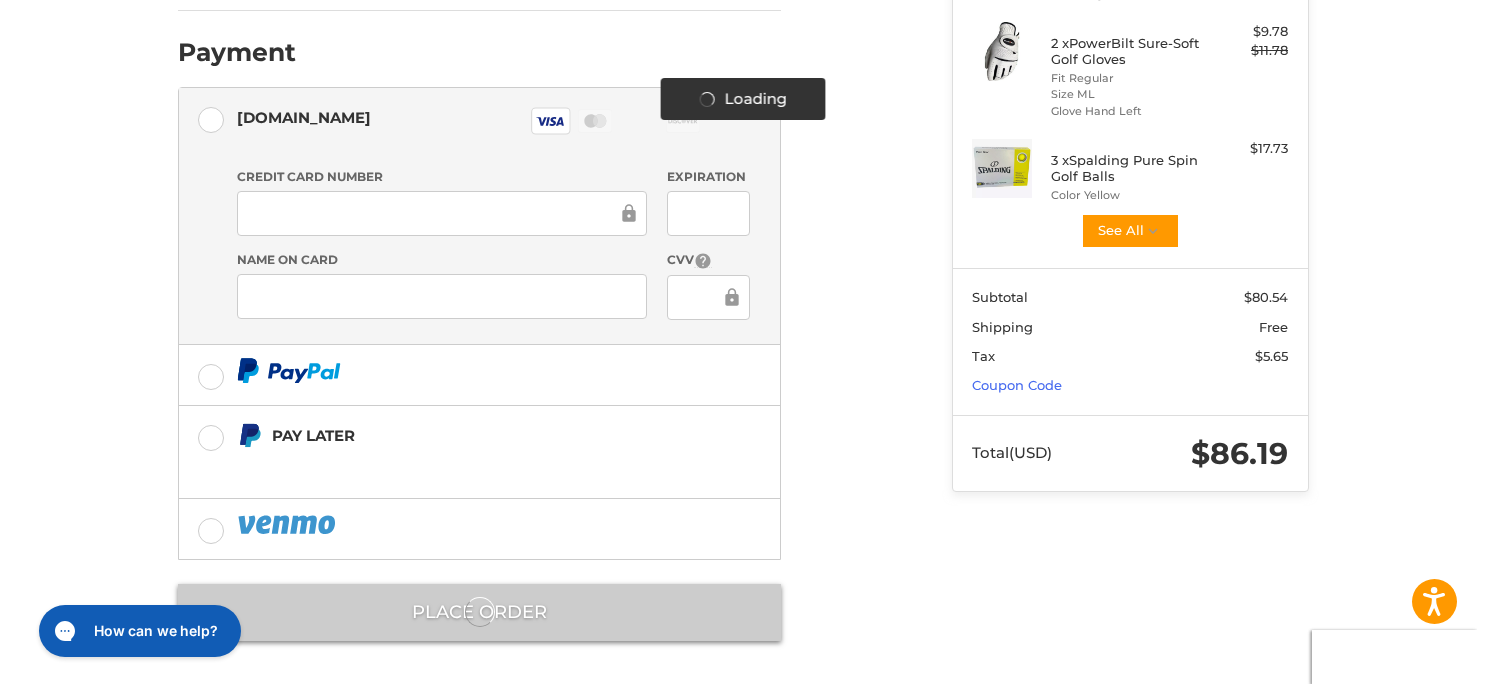 scroll, scrollTop: 0, scrollLeft: 0, axis: both 